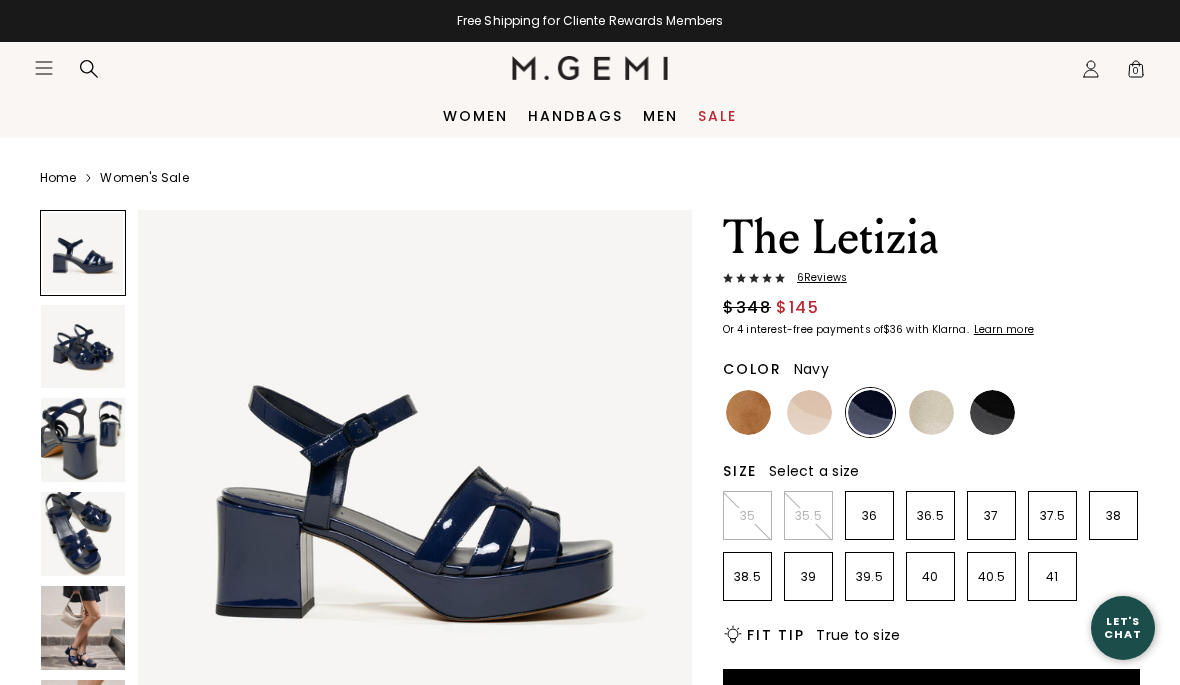 scroll, scrollTop: 0, scrollLeft: 0, axis: both 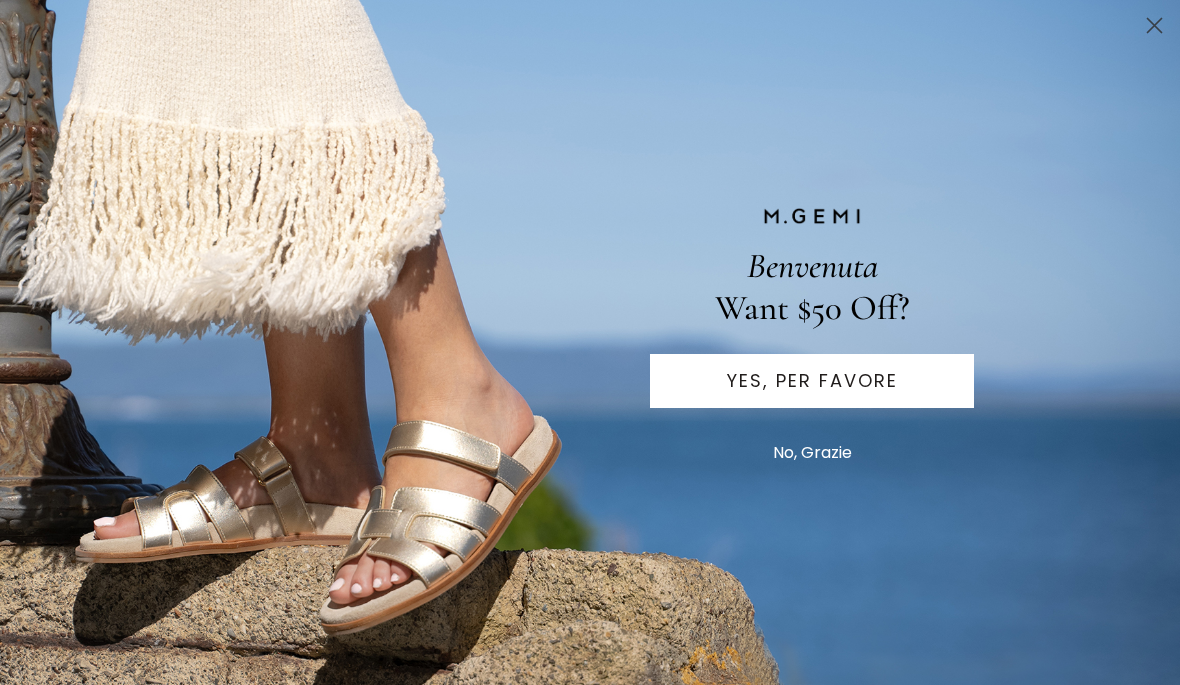 click on "No, Grazie" at bounding box center (812, 453) 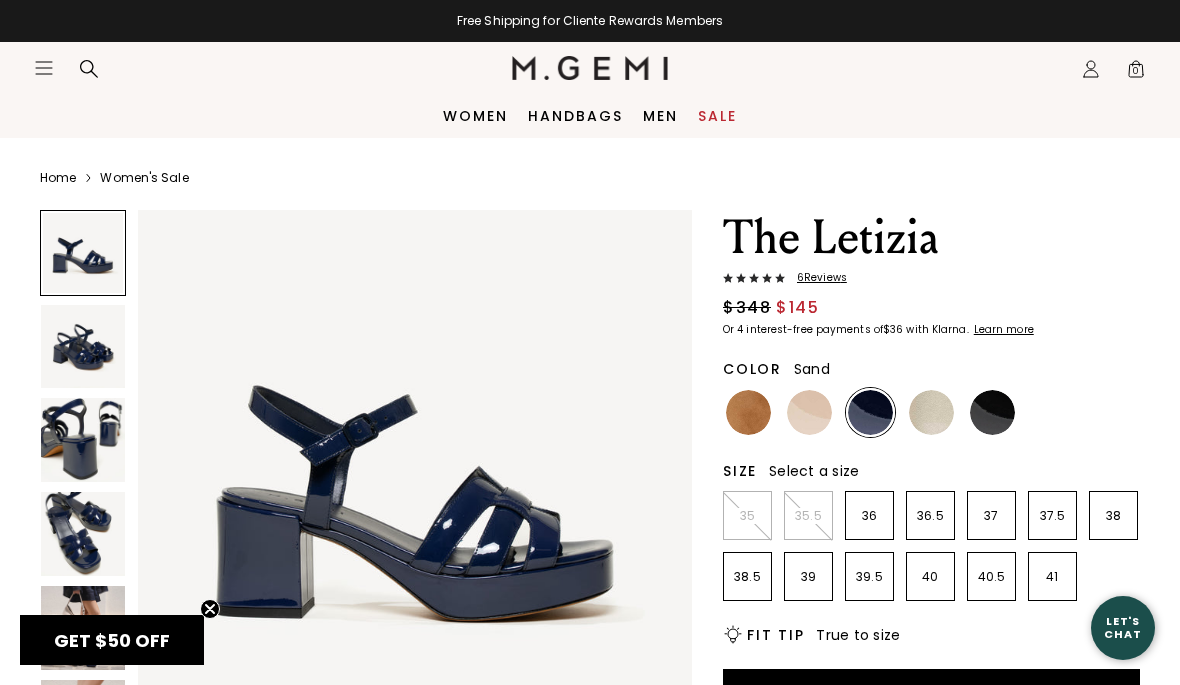click at bounding box center (809, 412) 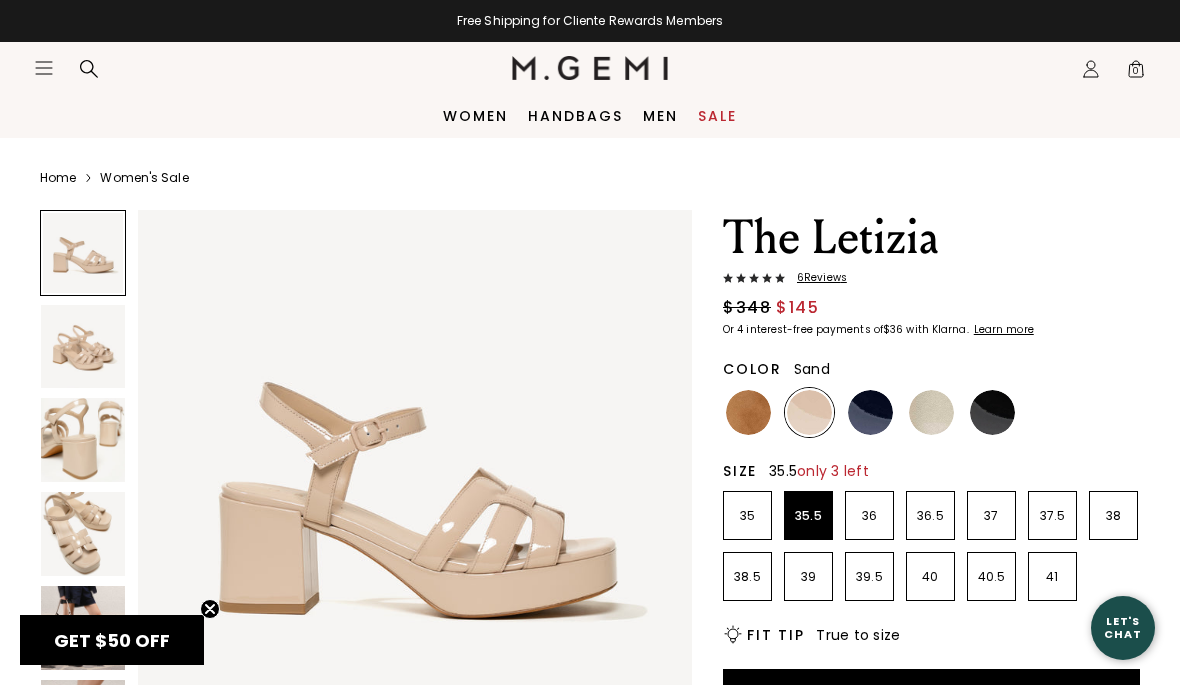 click on "35.5" at bounding box center (808, 516) 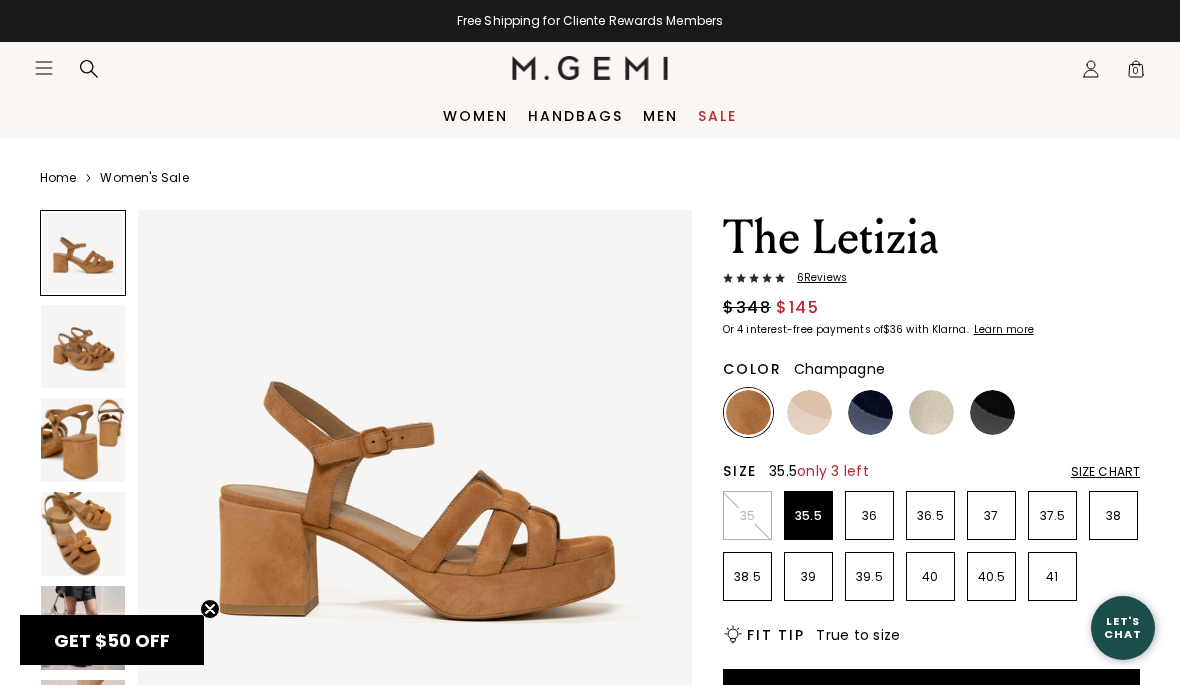 click at bounding box center (931, 412) 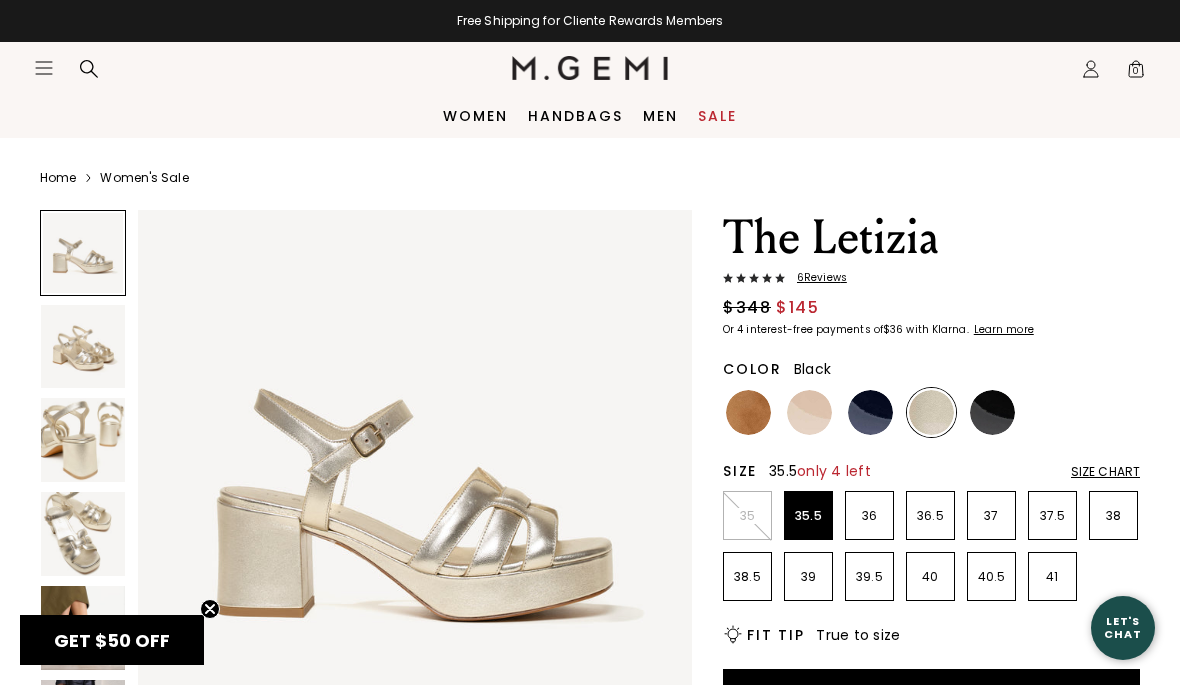 click at bounding box center [992, 412] 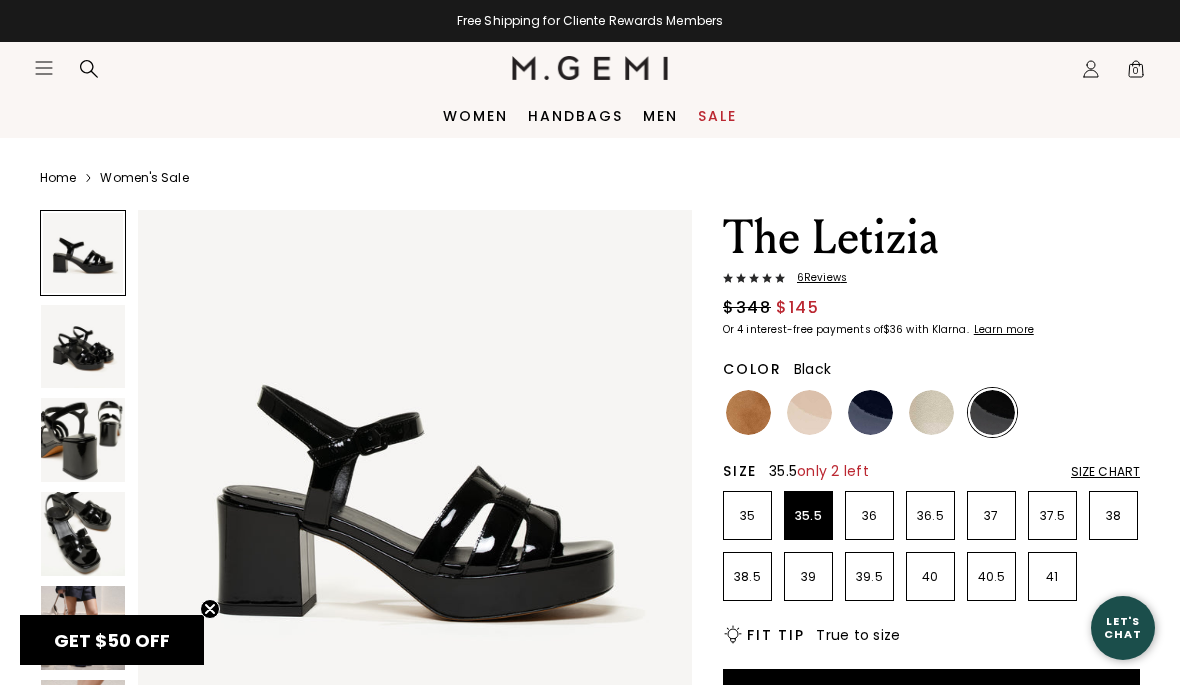 click at bounding box center (870, 412) 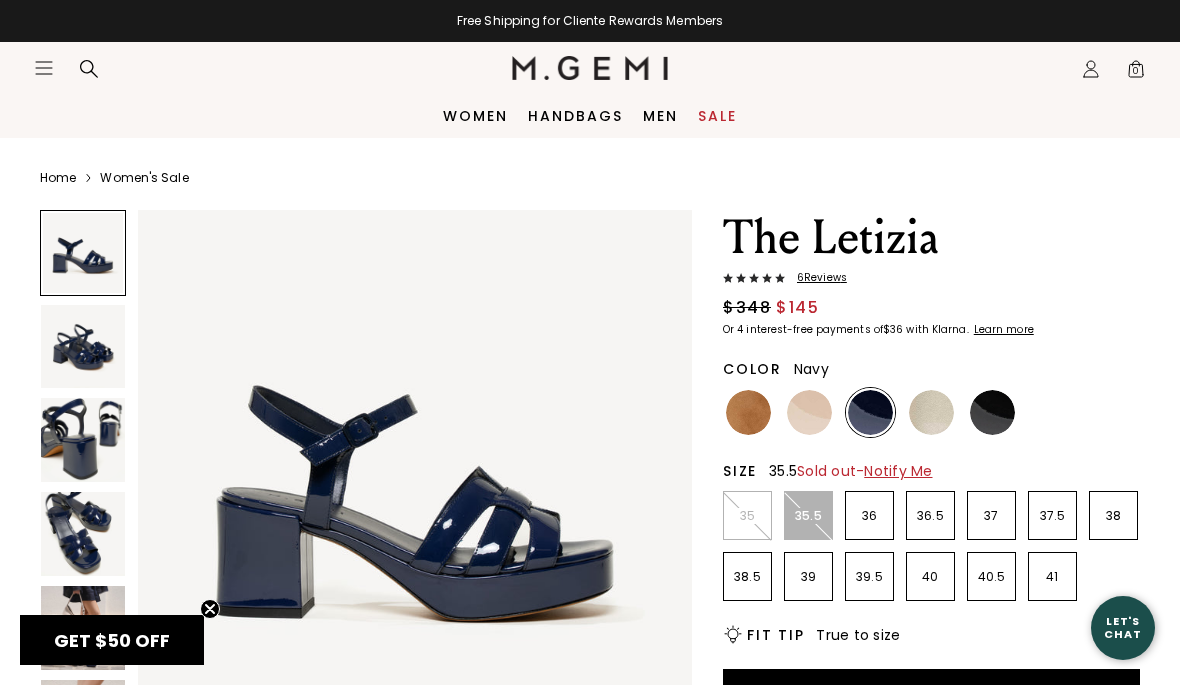 click on "Icons/20x20/hamburger@2x
Women
Shop All Shoes
New Arrivals
Bestsellers
Essentials Our Artisans" at bounding box center [273, 68] 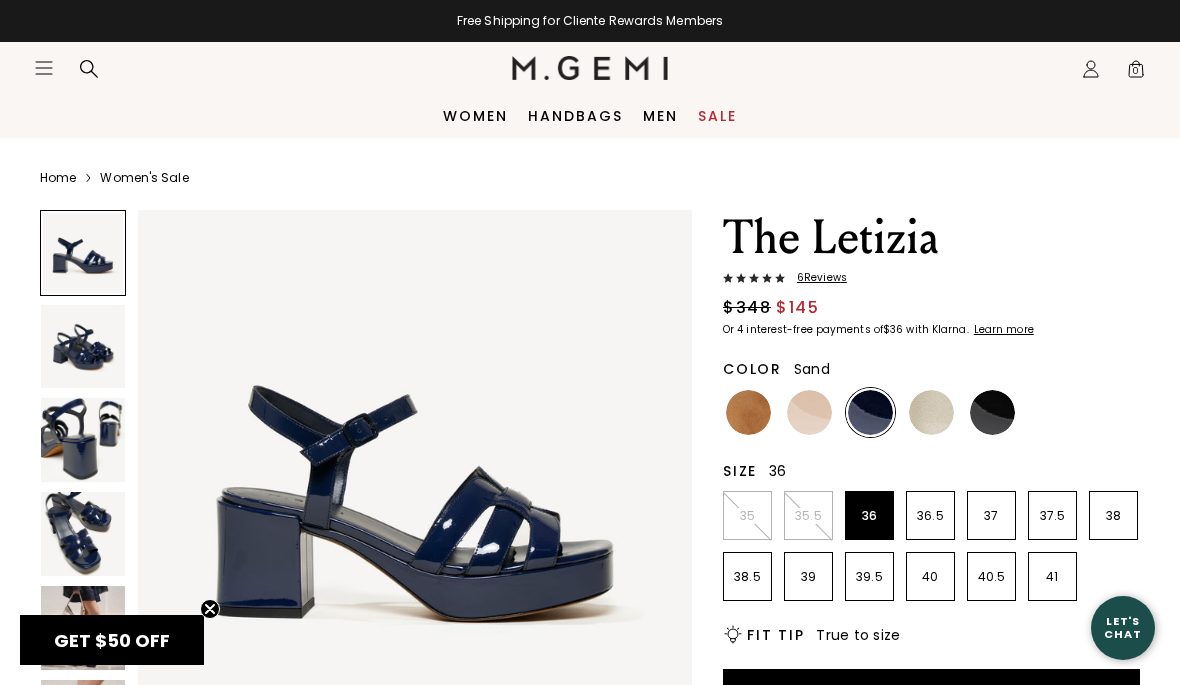 click at bounding box center (809, 412) 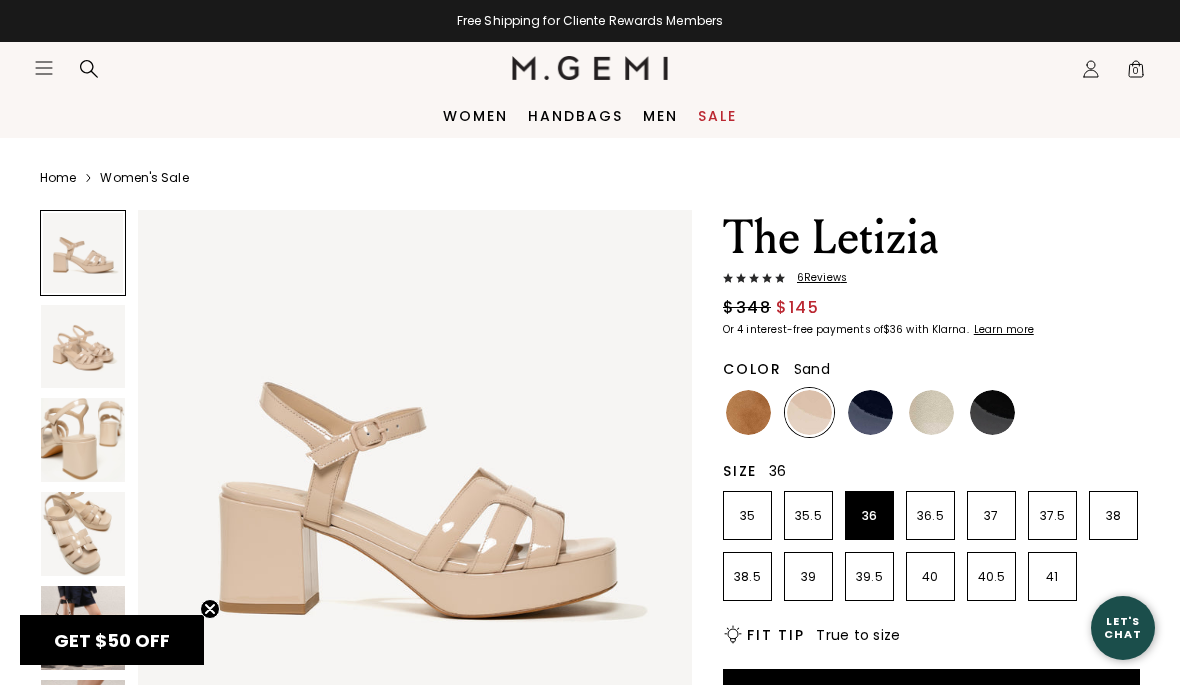 click at bounding box center [83, 347] 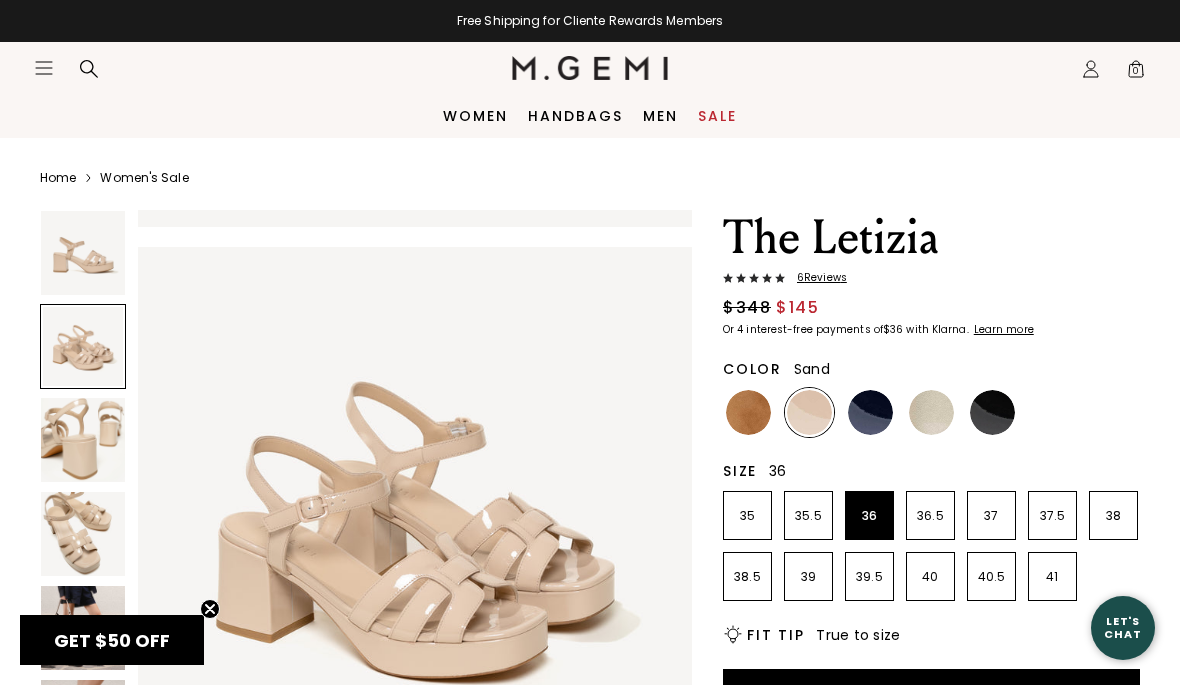 scroll, scrollTop: 574, scrollLeft: 0, axis: vertical 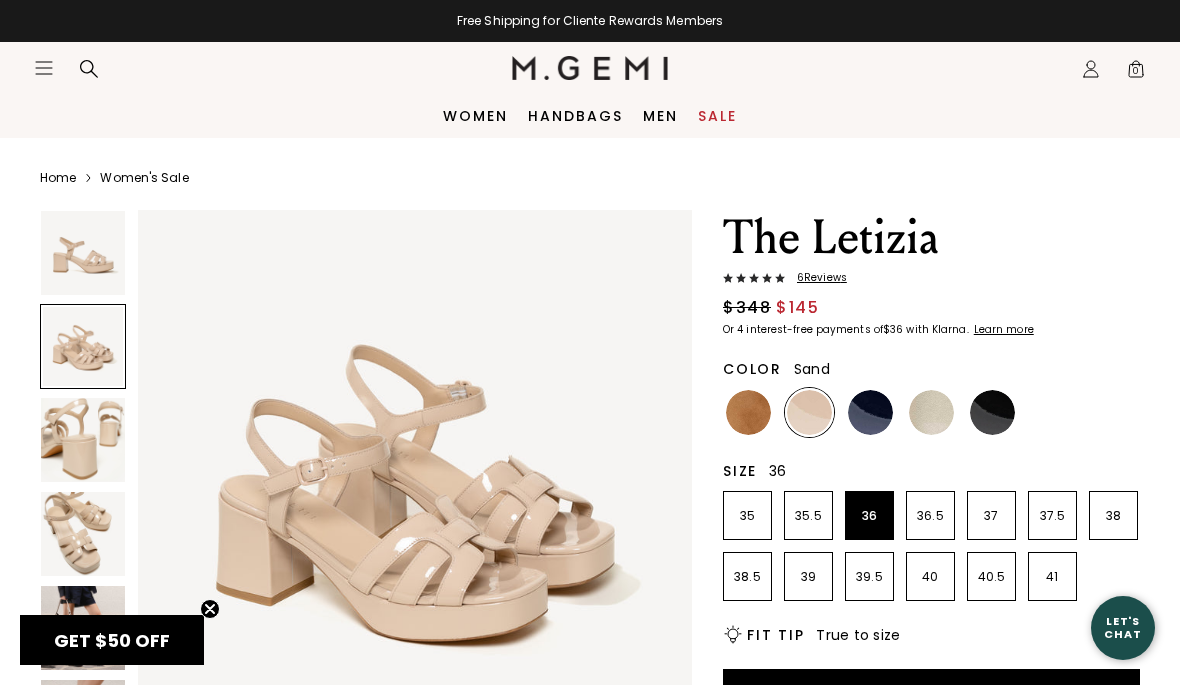 click at bounding box center [83, 440] 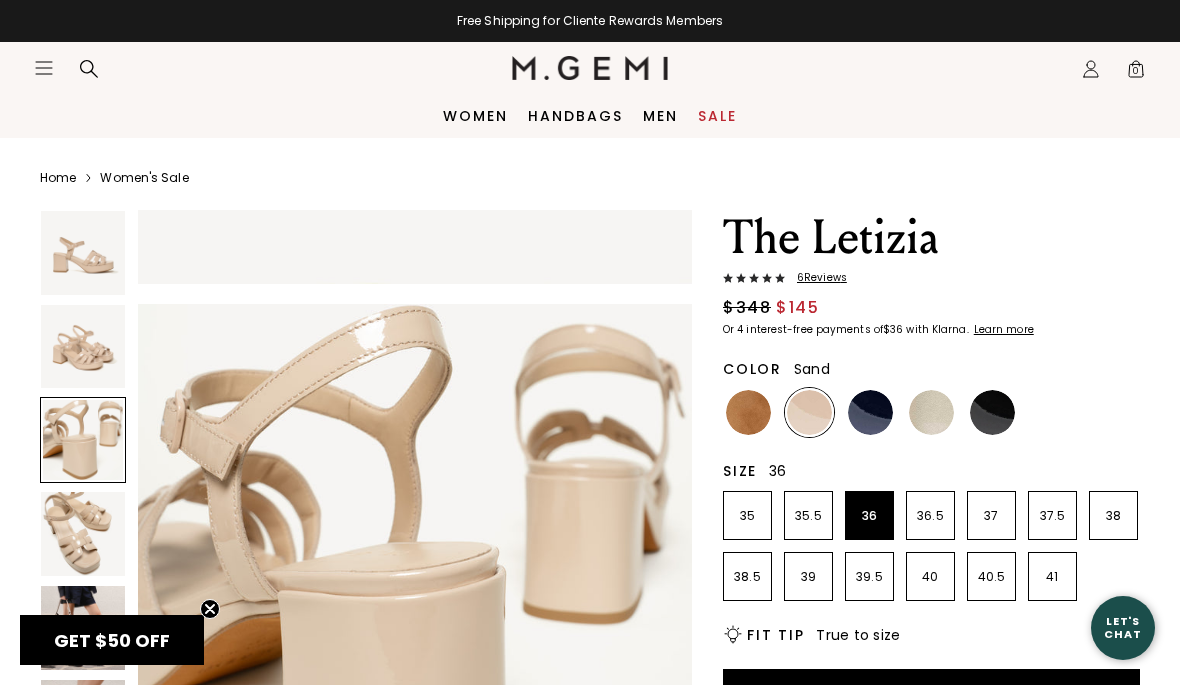 scroll, scrollTop: 1149, scrollLeft: 0, axis: vertical 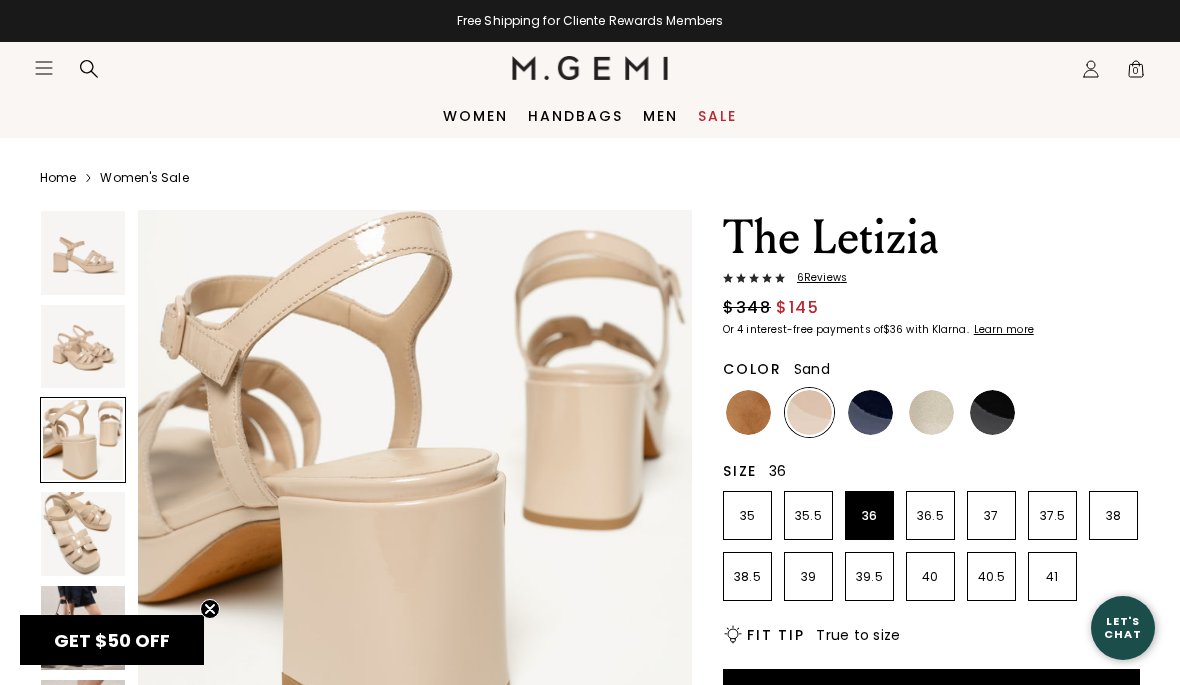 click at bounding box center (83, 534) 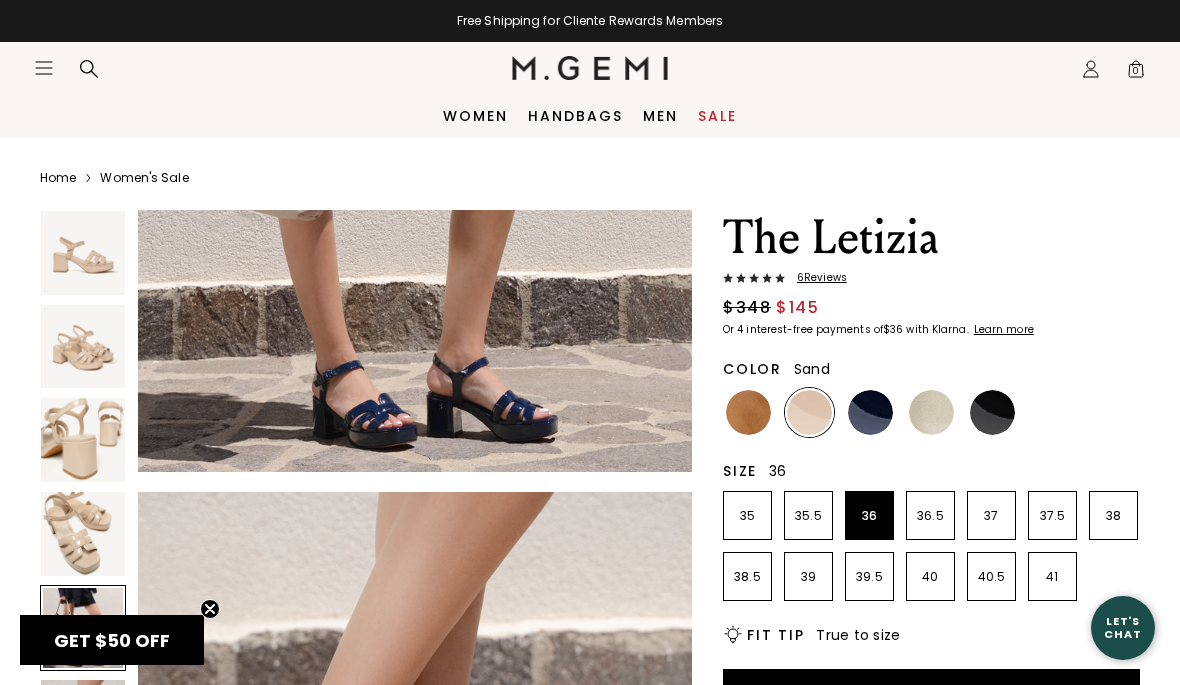 scroll, scrollTop: 2590, scrollLeft: 0, axis: vertical 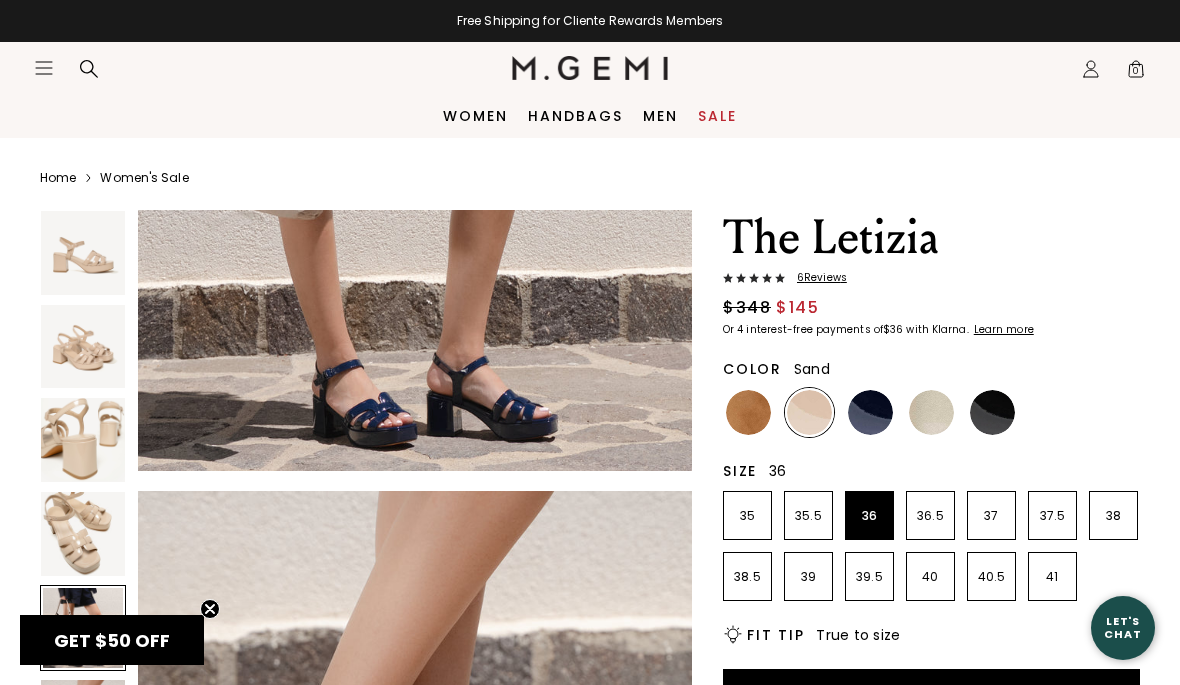 click on "Icons/20x20/hamburger@2x
Women
Shop All Shoes
New Arrivals
Bestsellers
Essentials Our Artisans" at bounding box center [273, 68] 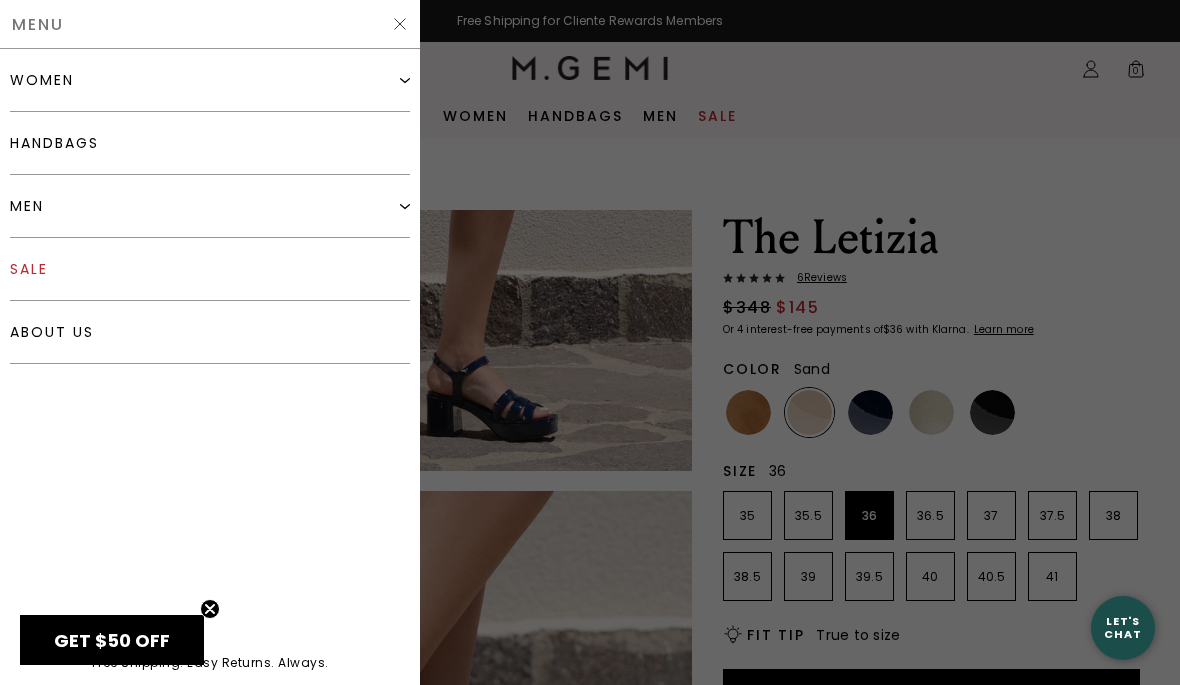 click on "sale" at bounding box center [210, 269] 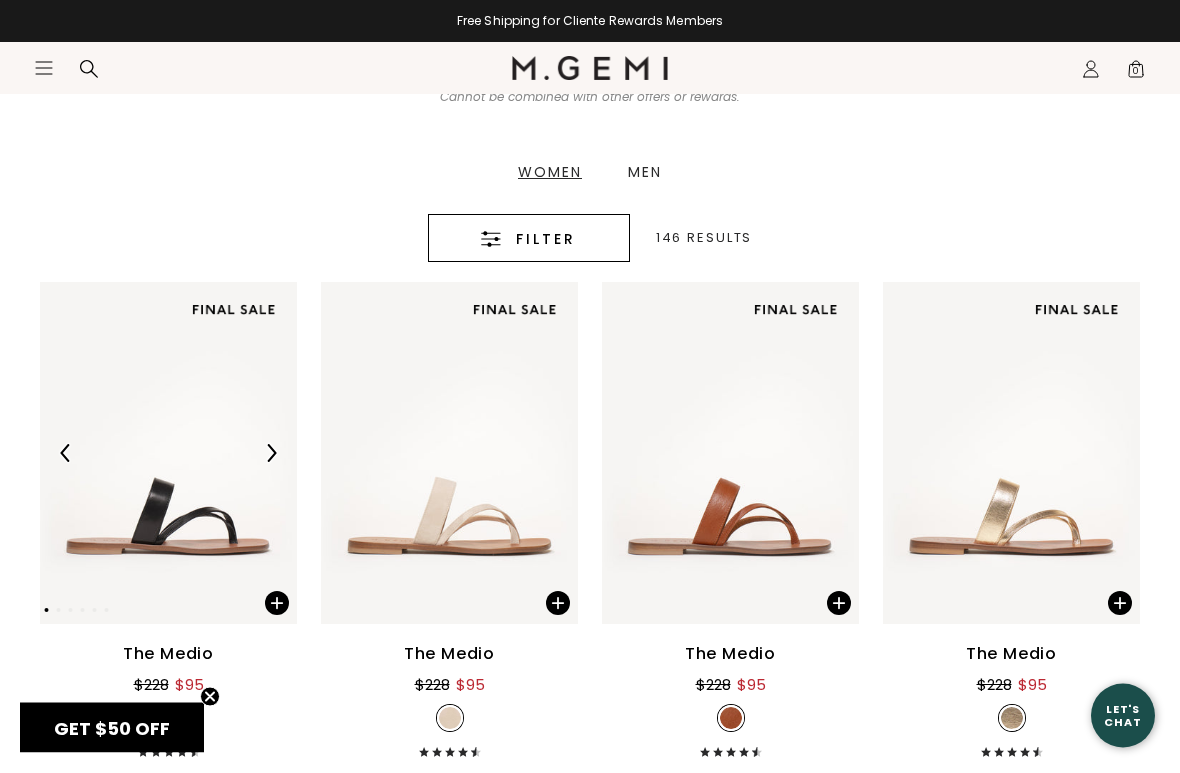 scroll, scrollTop: 409, scrollLeft: 0, axis: vertical 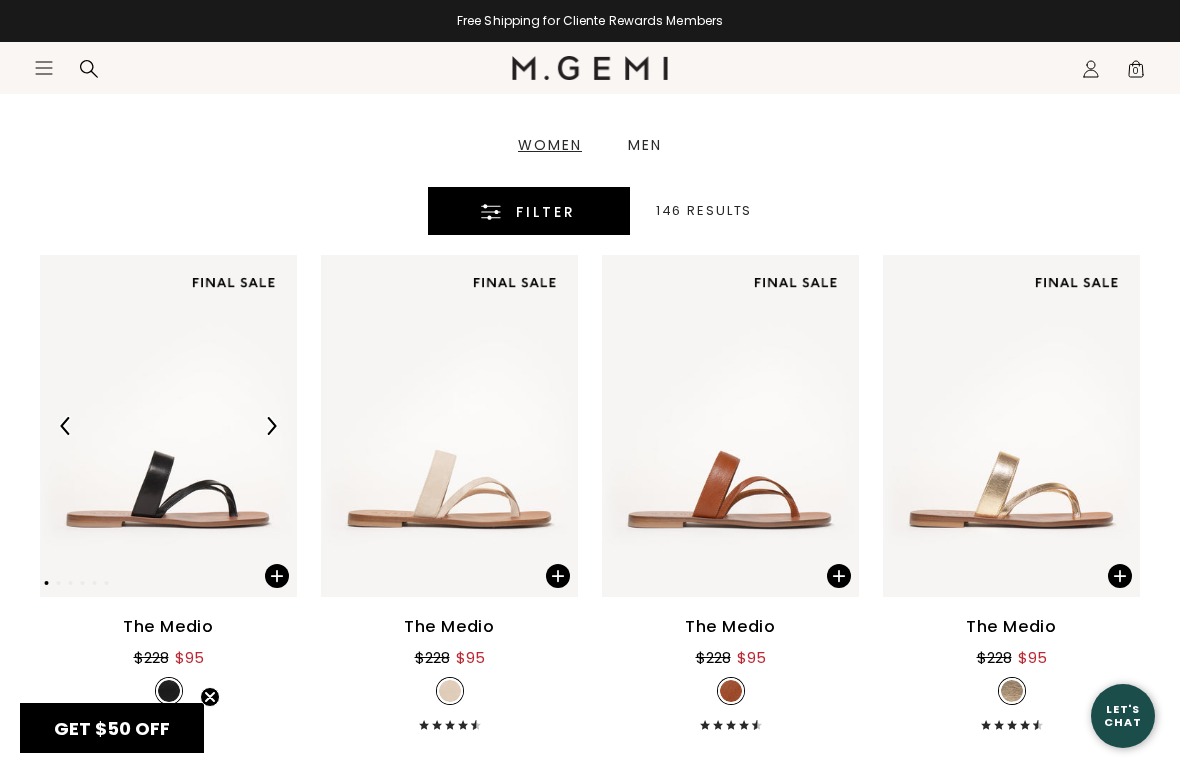 click on "Filter" at bounding box center (546, 212) 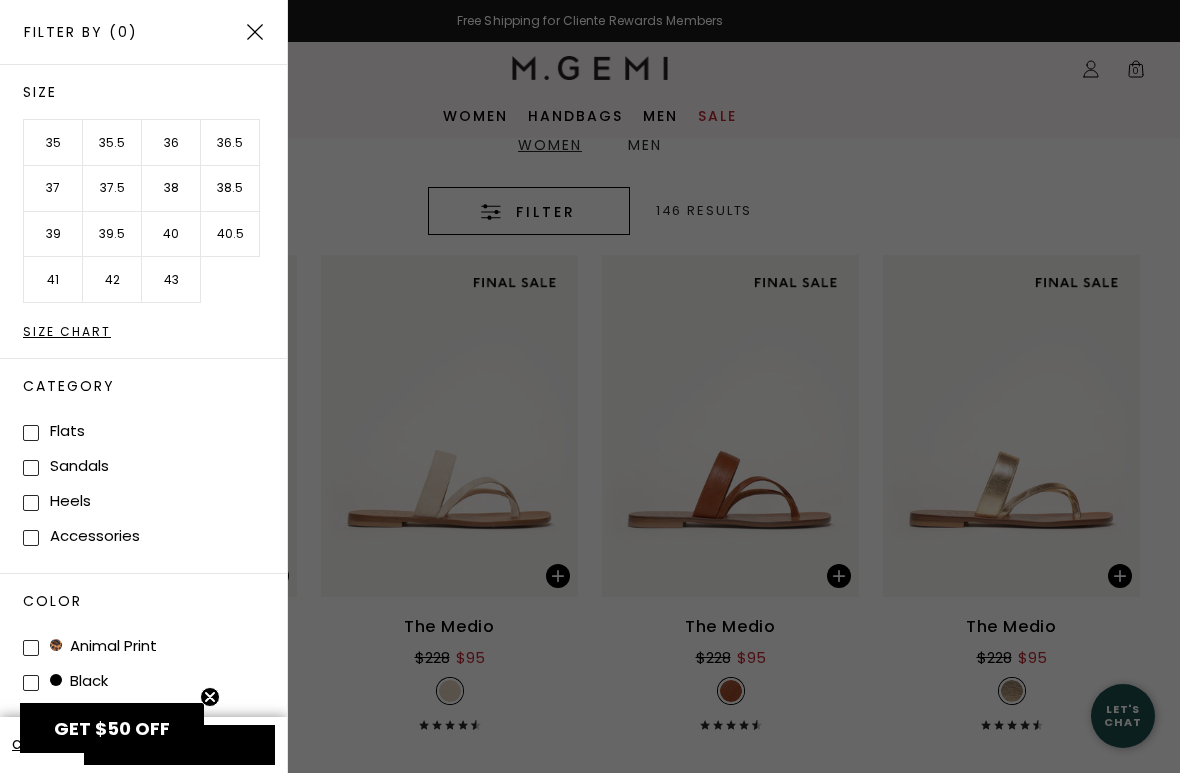 click on "35.5" at bounding box center [112, 143] 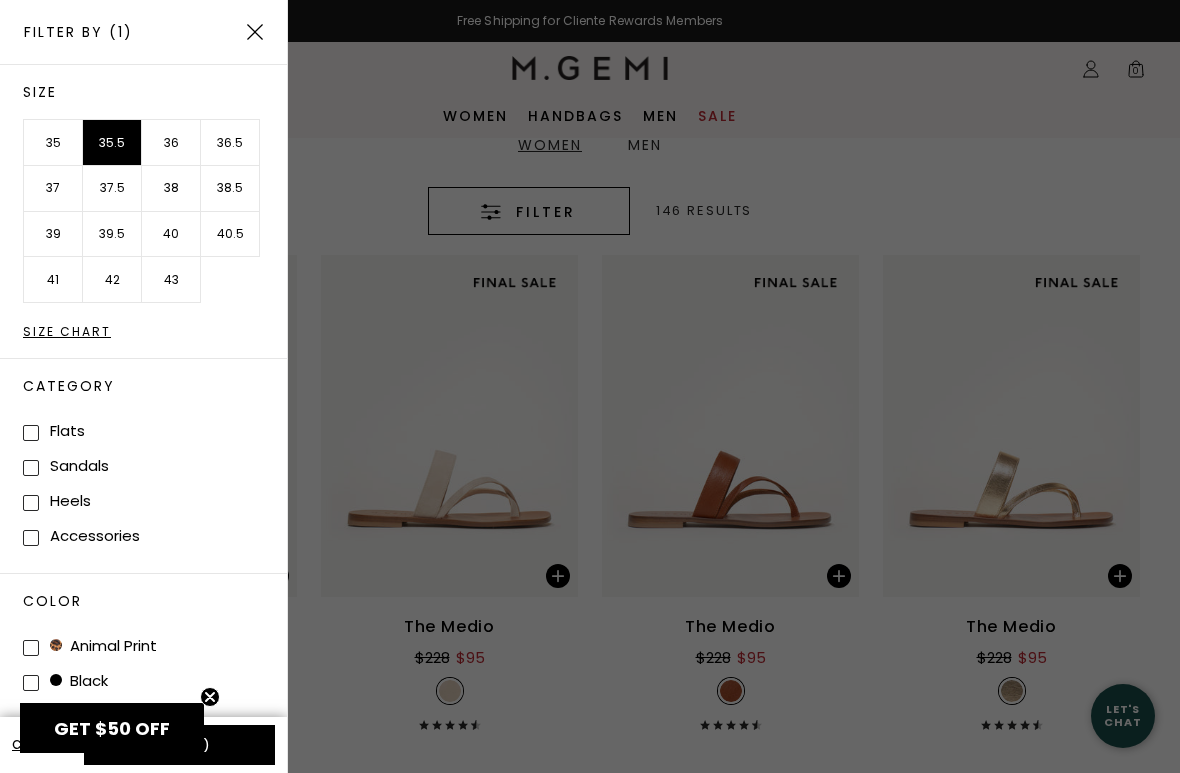 click on "blue" at bounding box center [155, 715] 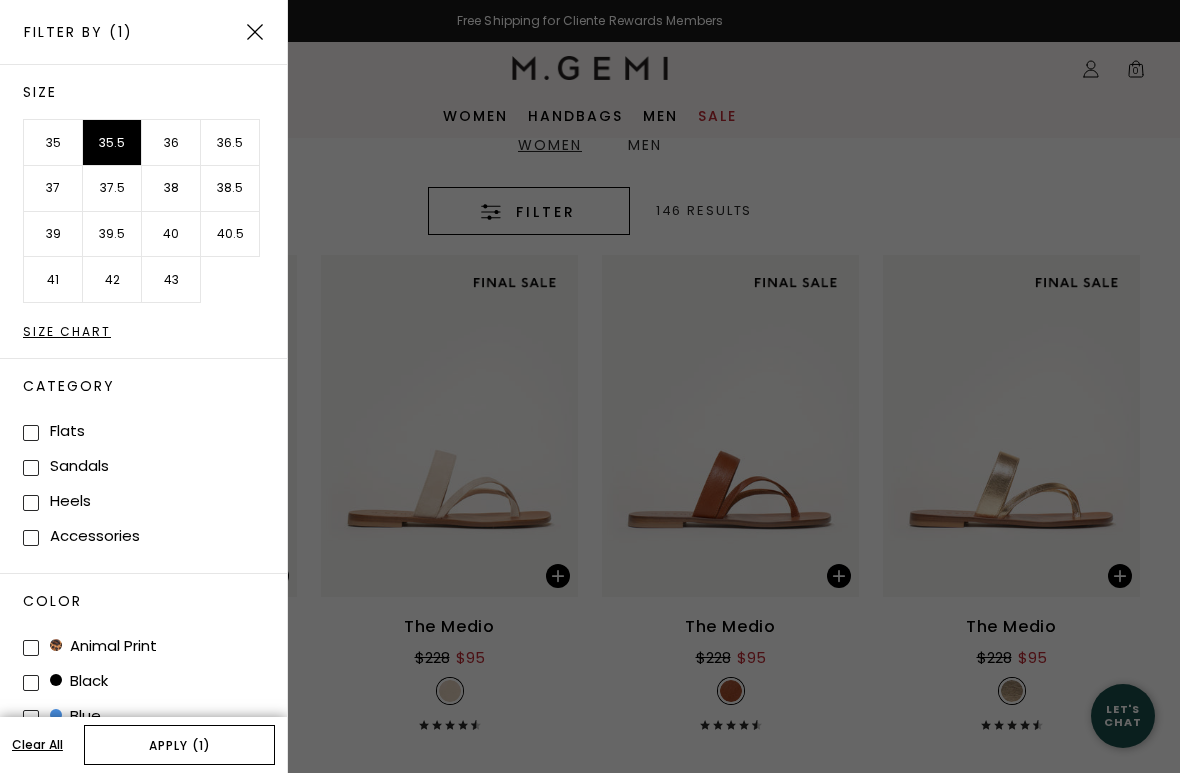 click on "Apply (1)" at bounding box center [179, 745] 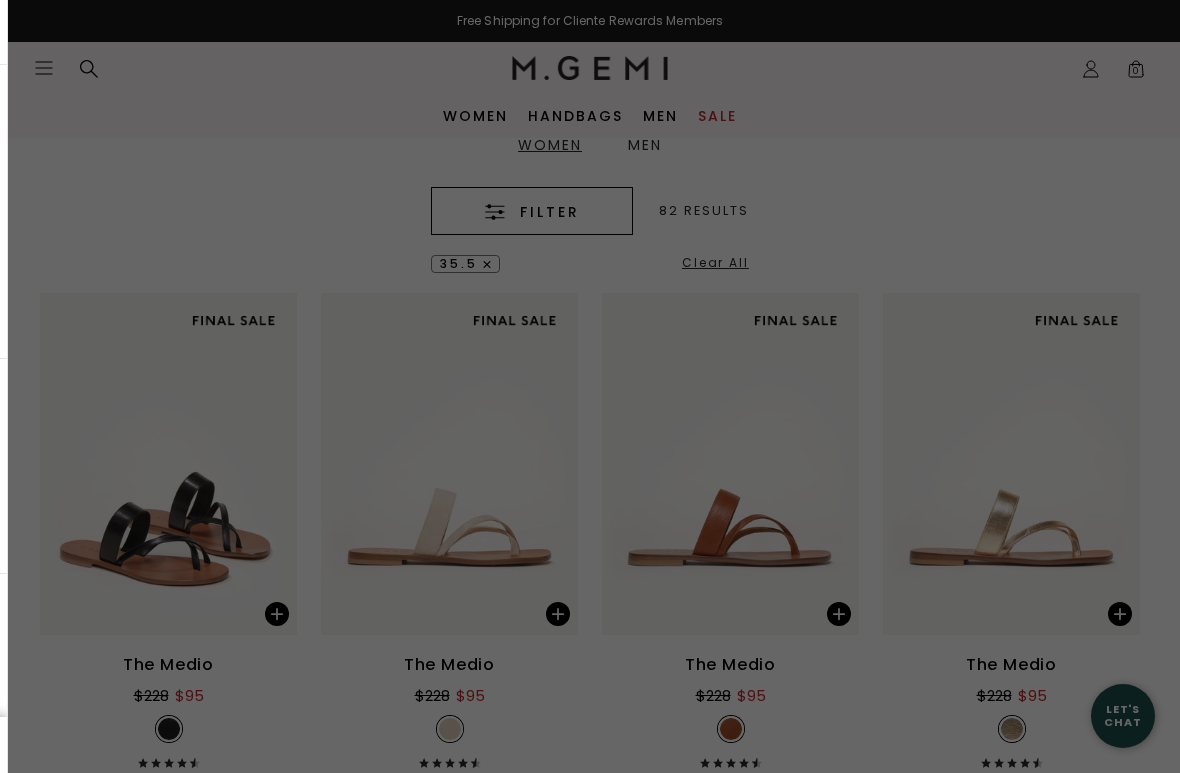 scroll, scrollTop: 409, scrollLeft: 0, axis: vertical 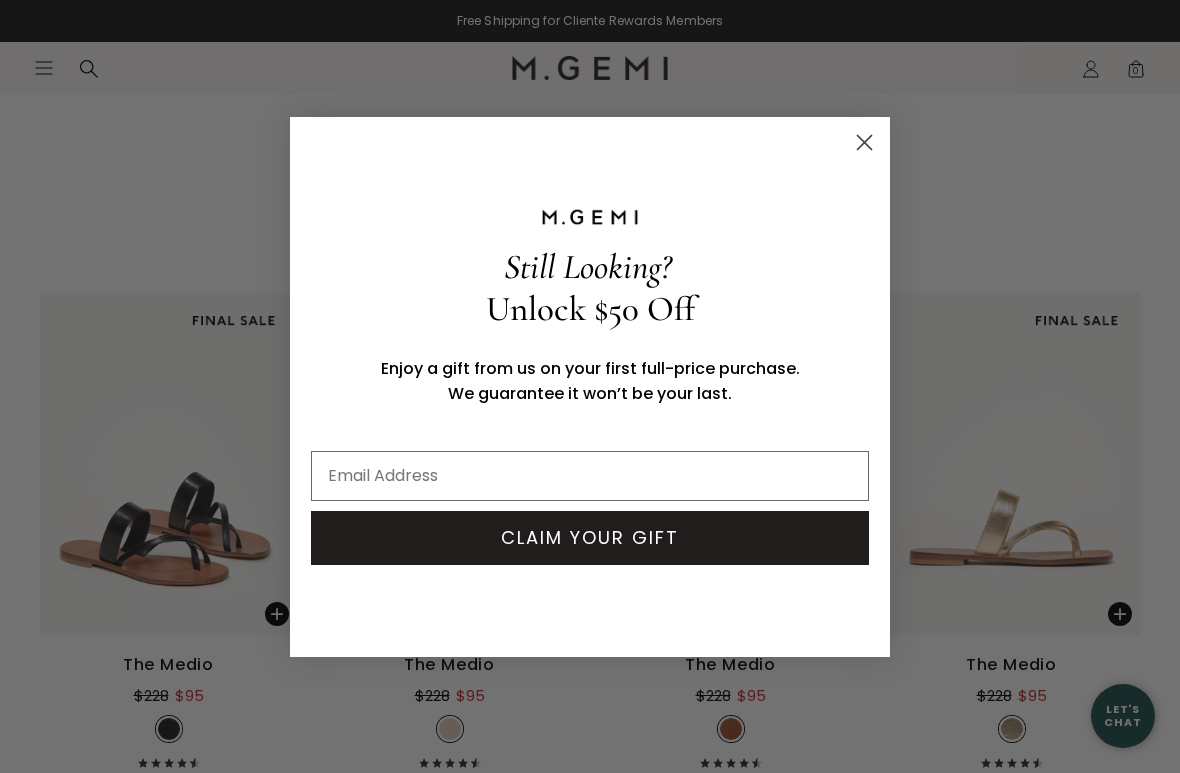 click 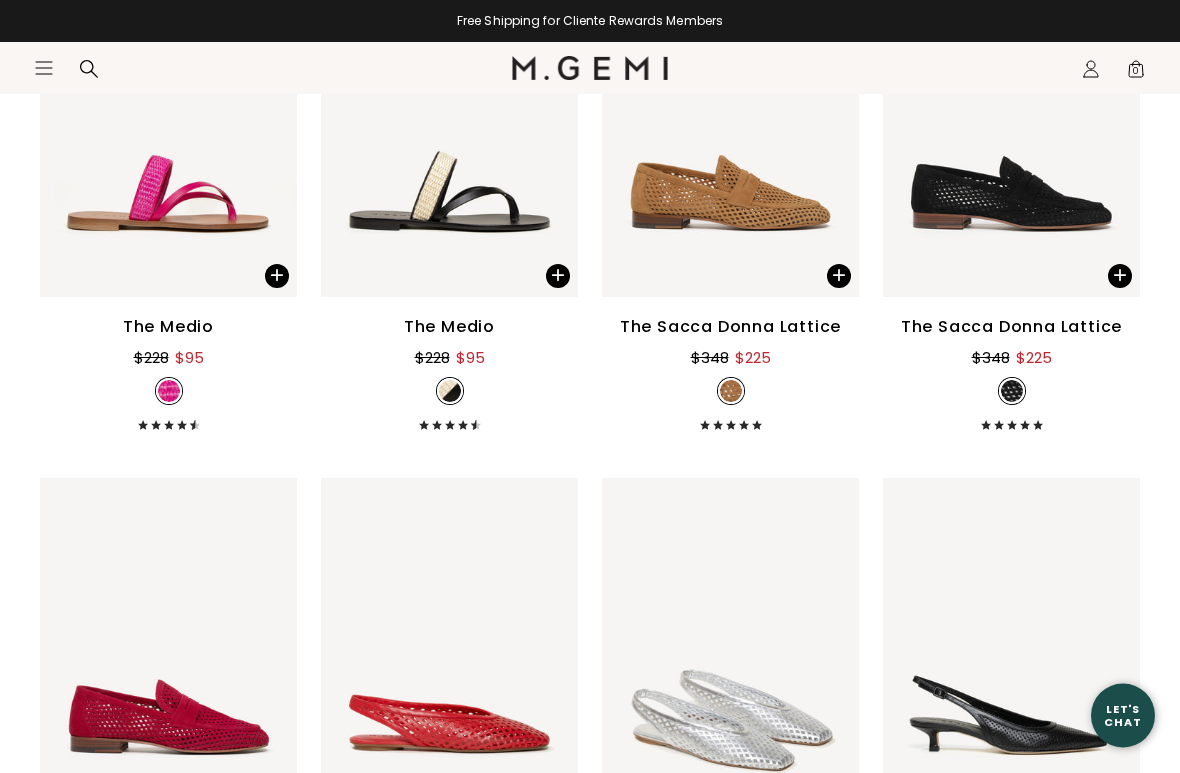 scroll, scrollTop: 1795, scrollLeft: 0, axis: vertical 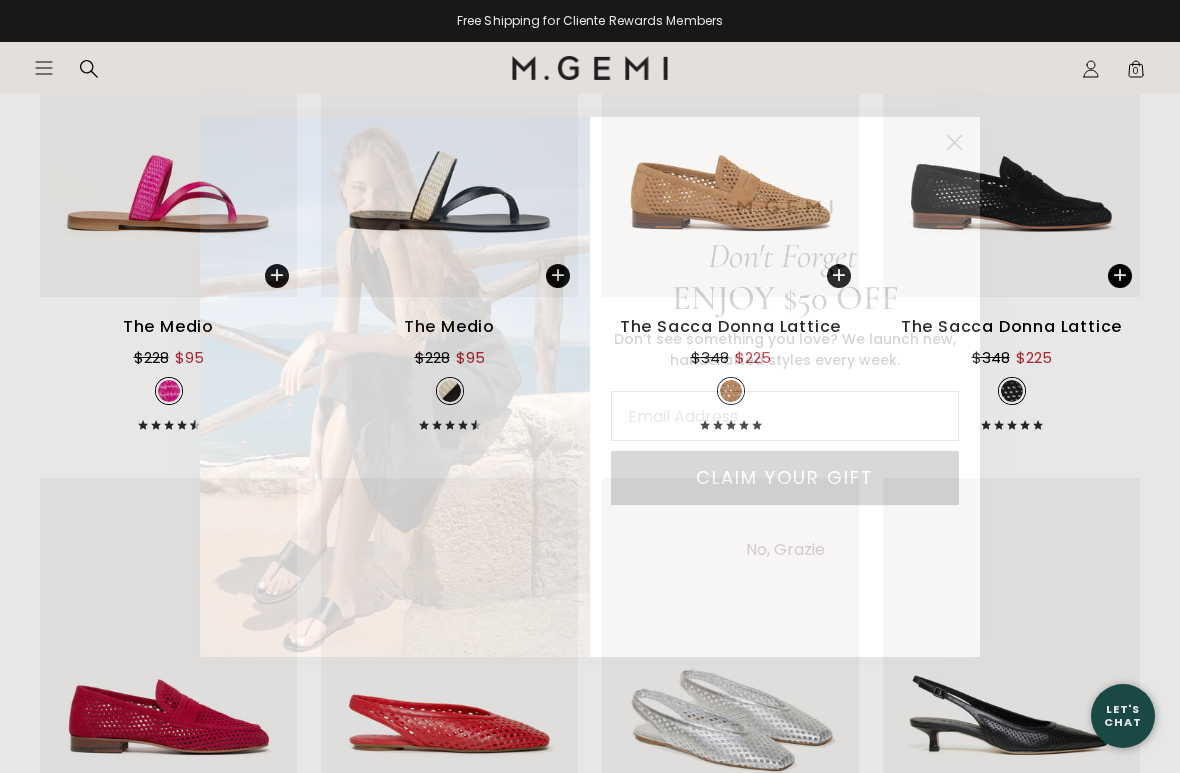 click 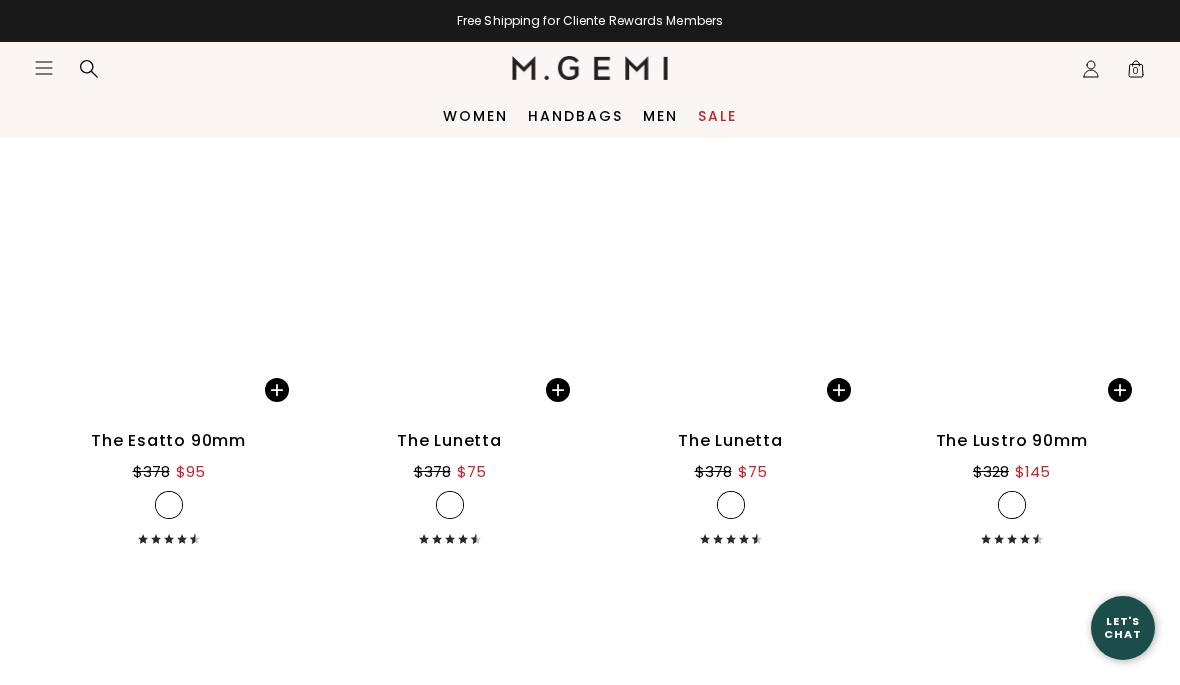 scroll, scrollTop: 10582, scrollLeft: 0, axis: vertical 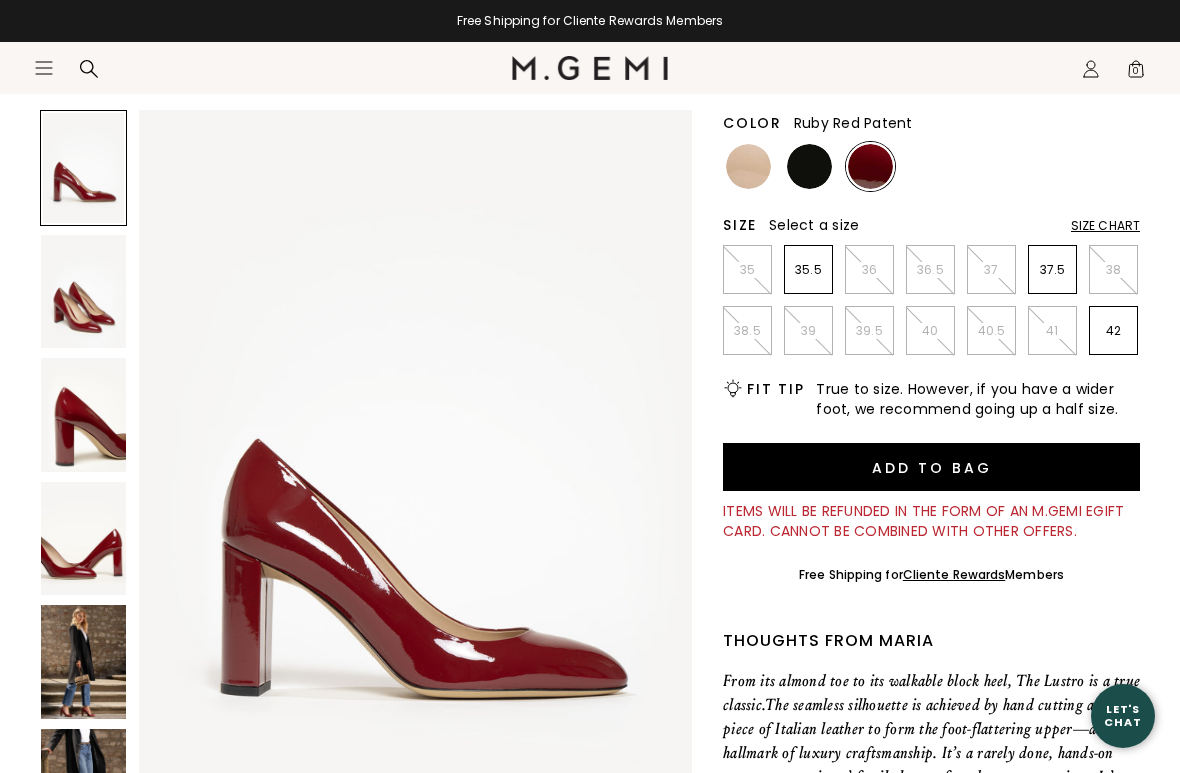click at bounding box center (83, 415) 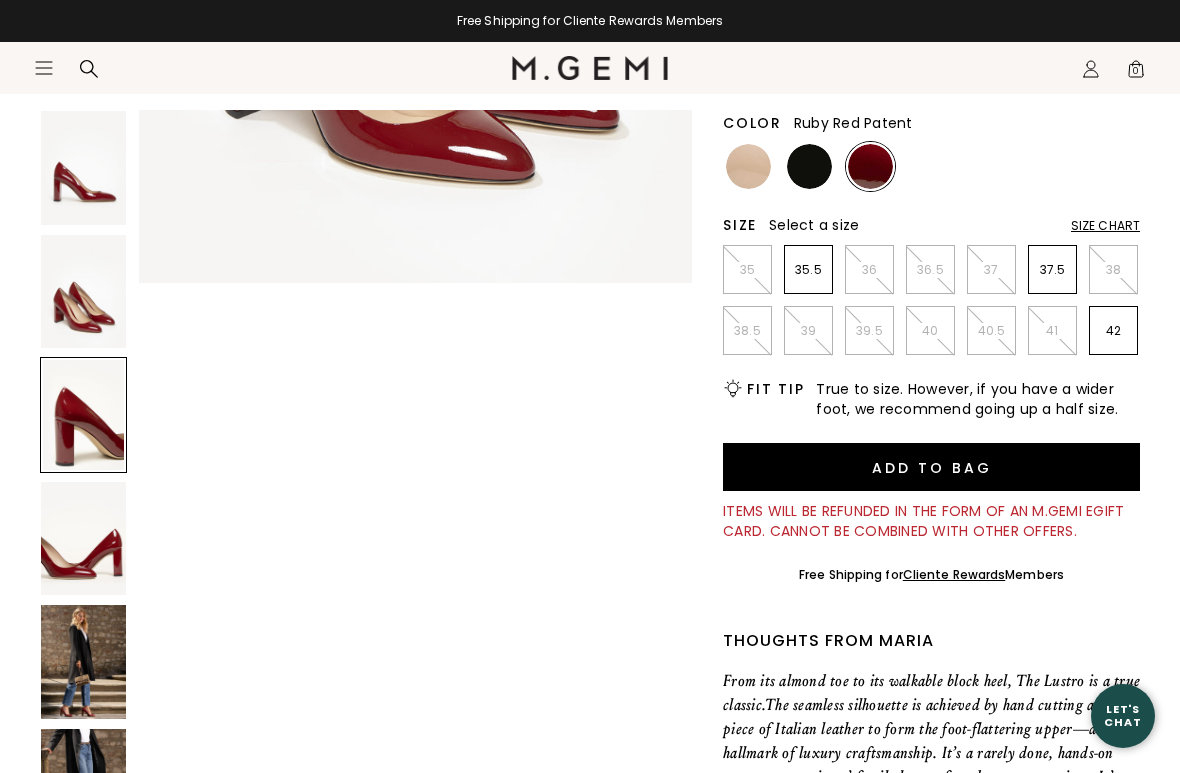 scroll, scrollTop: 1514, scrollLeft: 0, axis: vertical 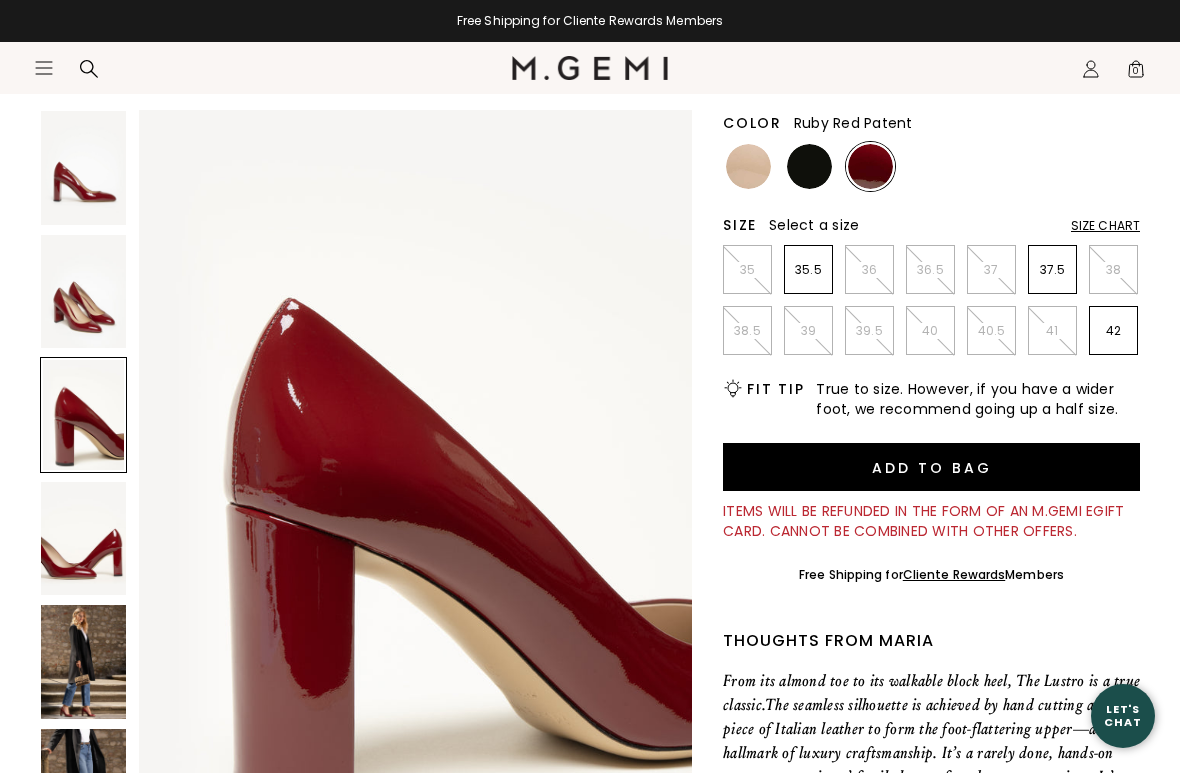 click at bounding box center (83, 292) 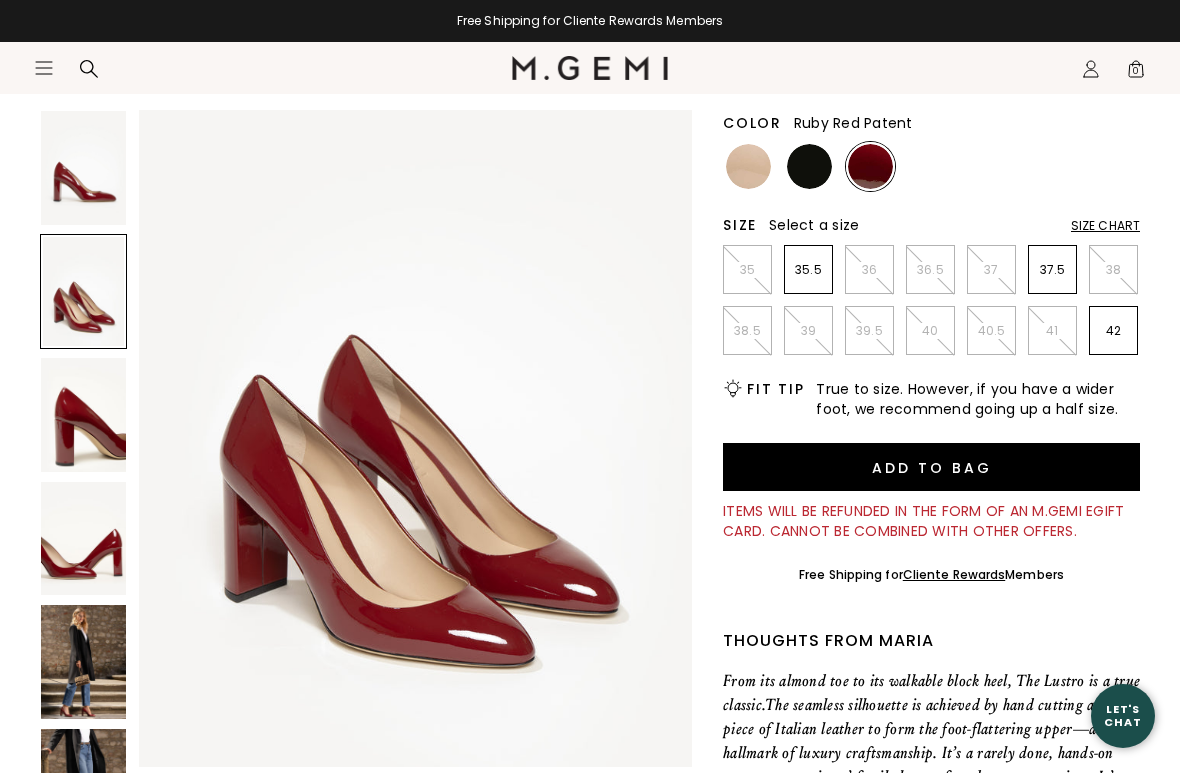 scroll, scrollTop: 757, scrollLeft: 0, axis: vertical 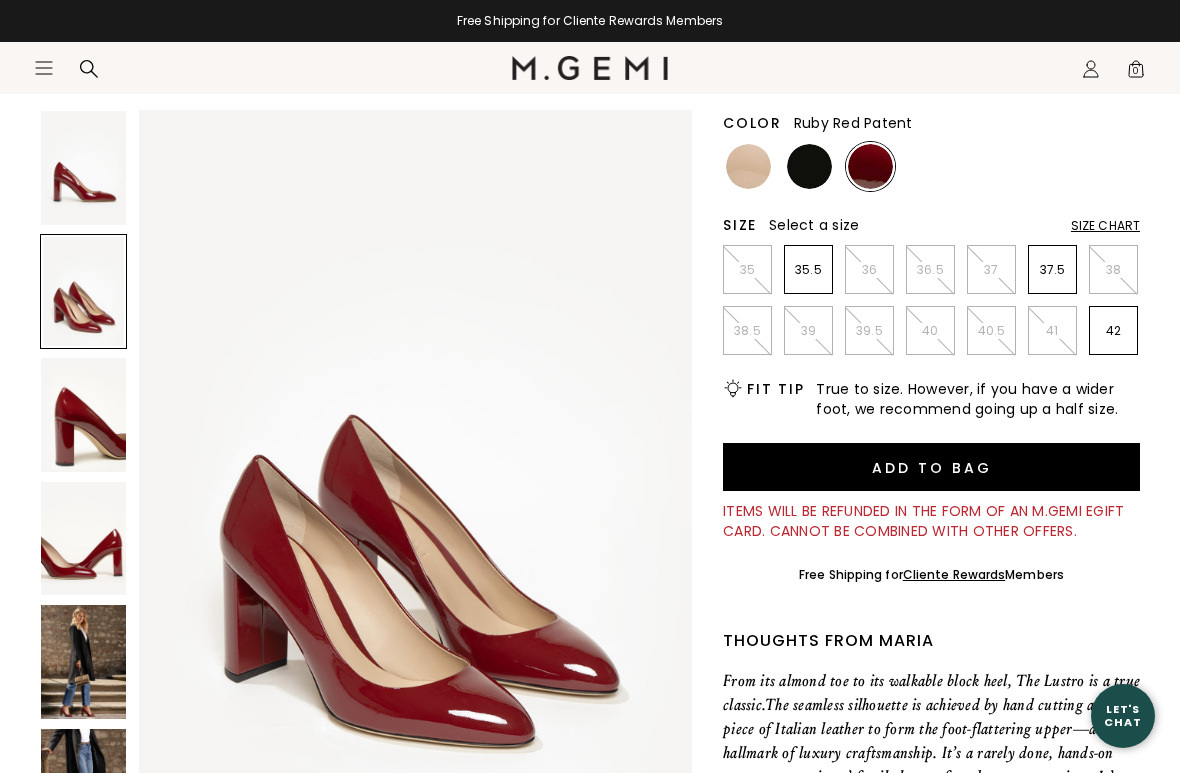 click at bounding box center (83, 662) 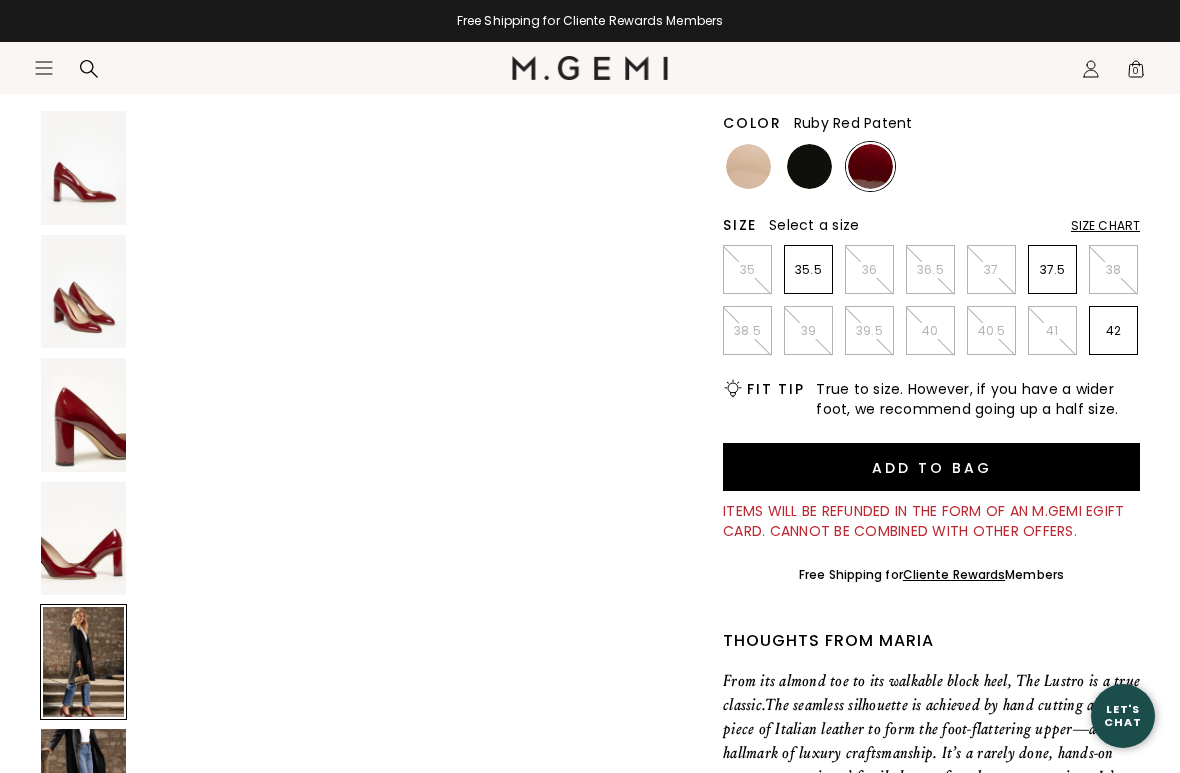scroll, scrollTop: 3255, scrollLeft: 0, axis: vertical 